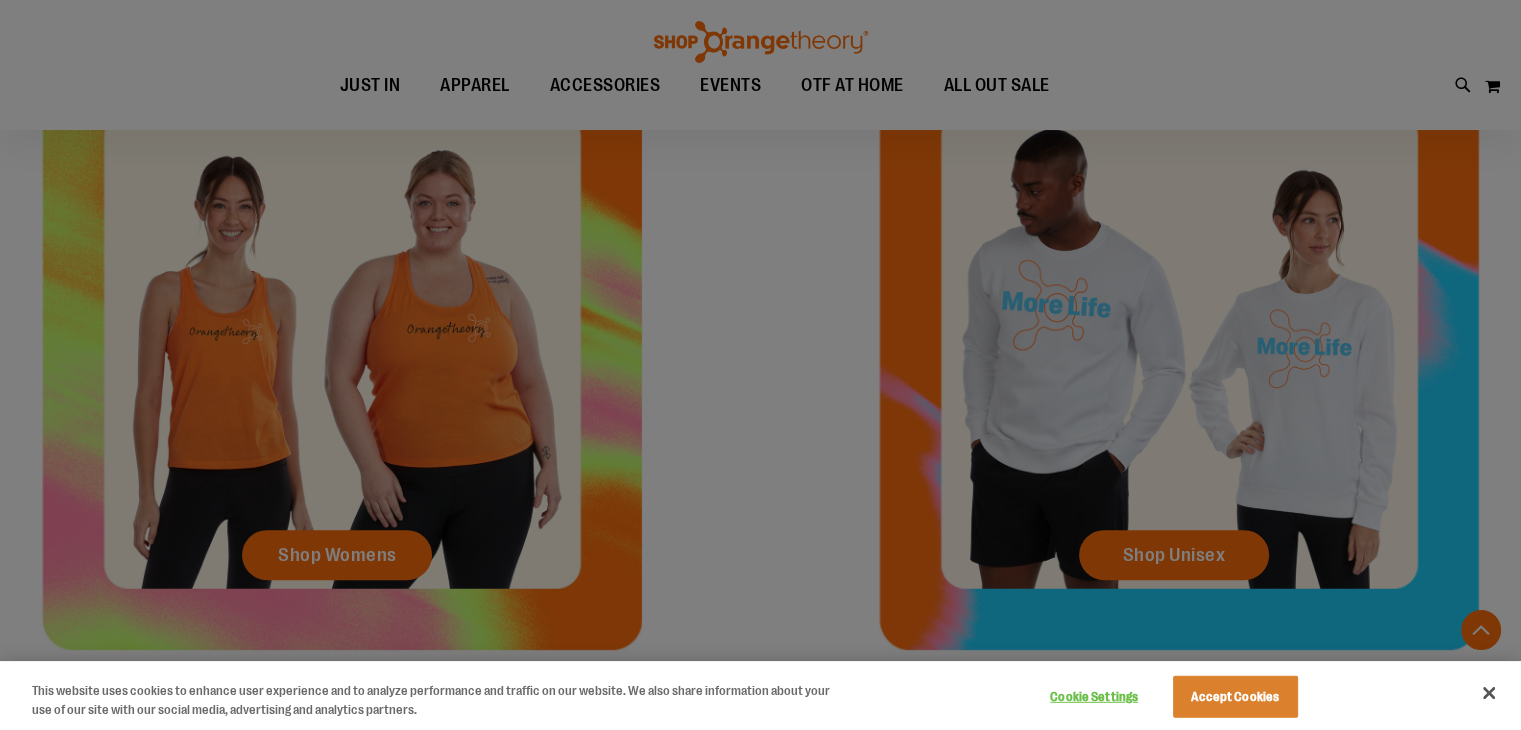 scroll, scrollTop: 880, scrollLeft: 0, axis: vertical 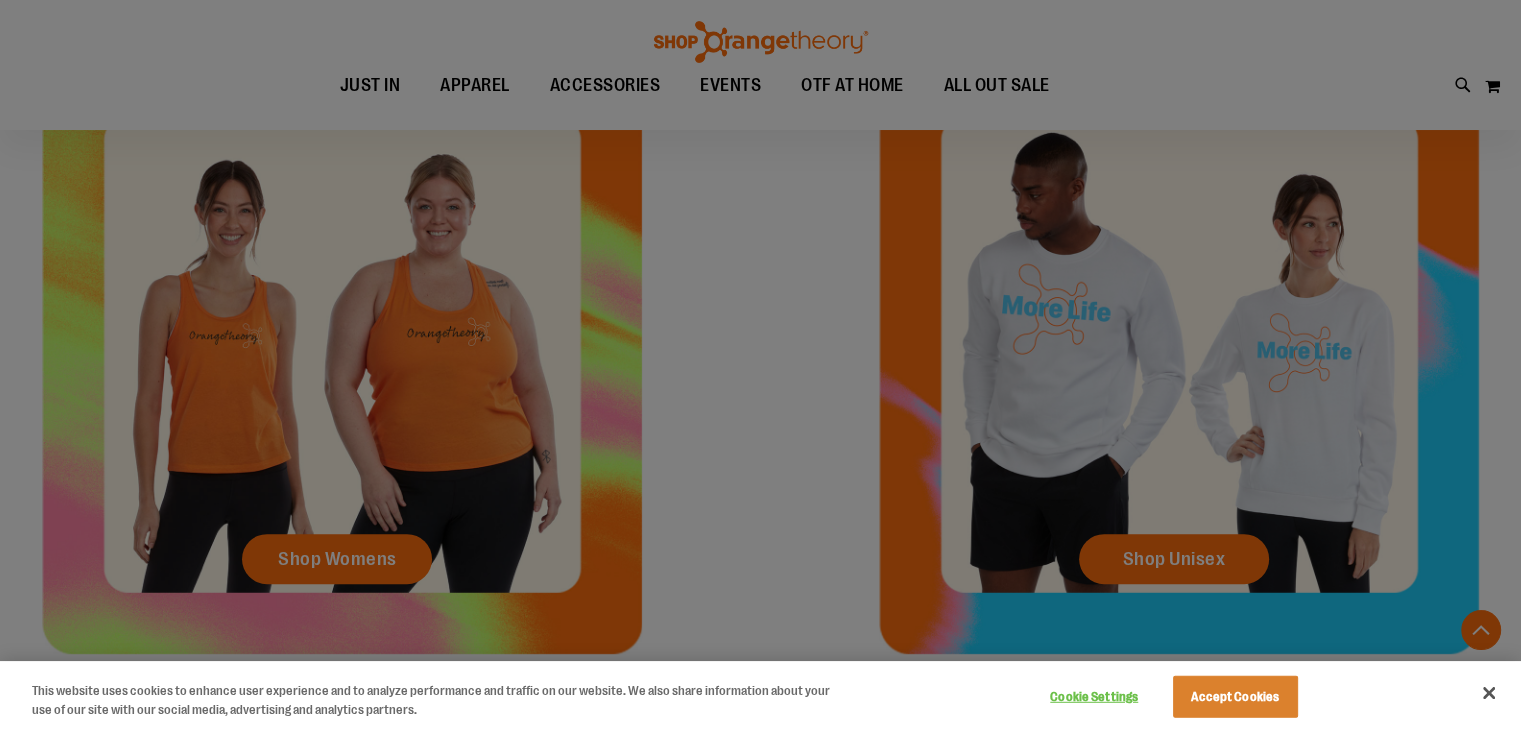 click at bounding box center [760, 365] 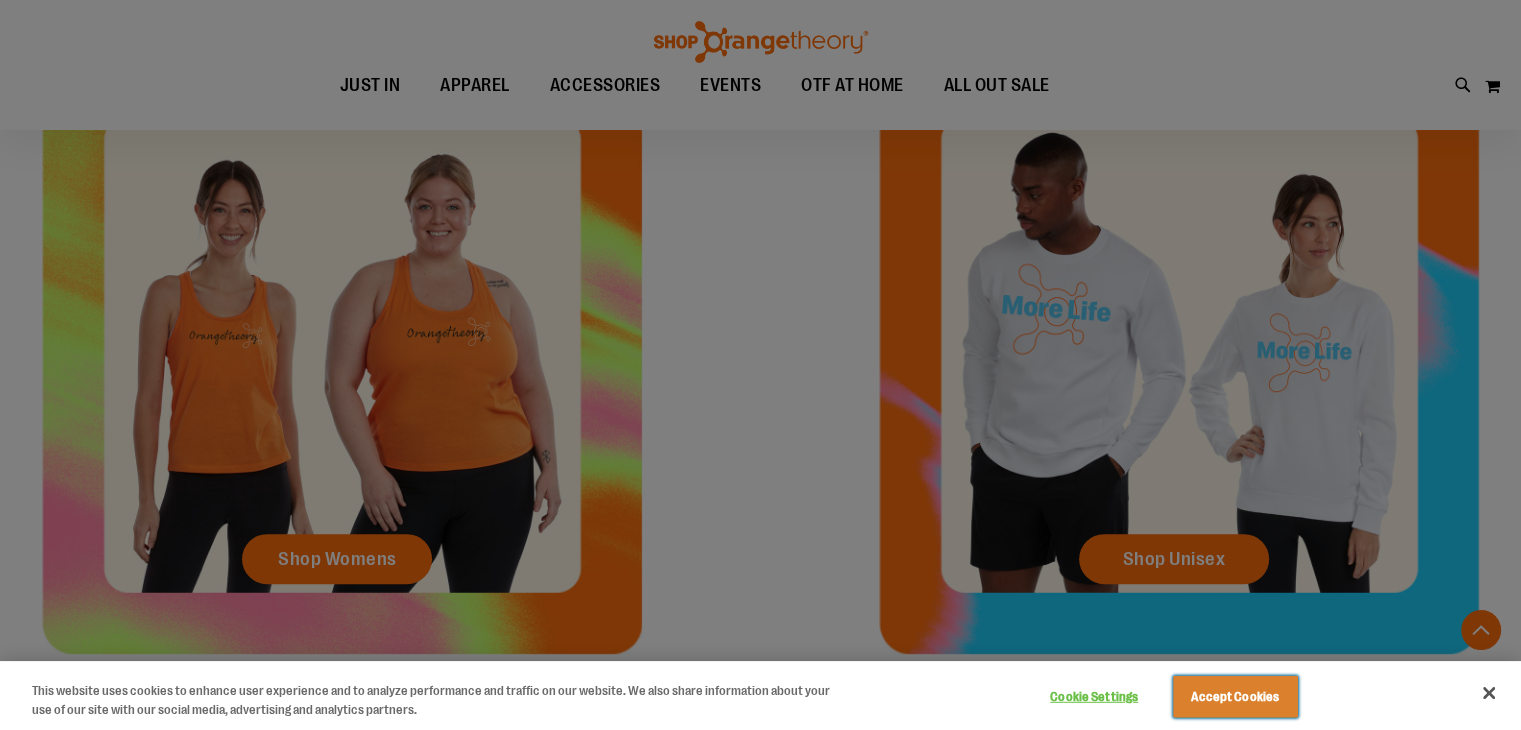 click on "Accept Cookies" at bounding box center [1235, 697] 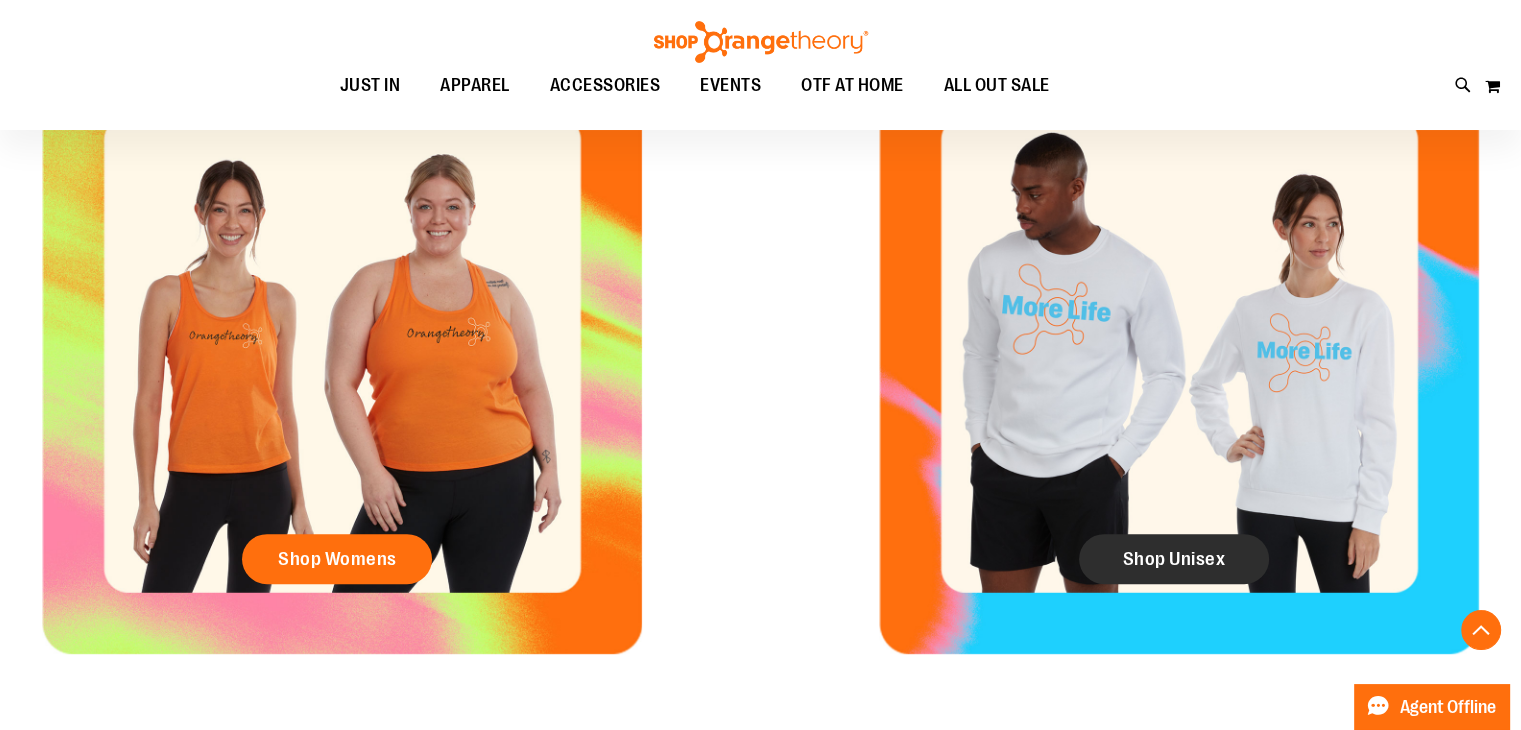 click on "Shop Unisex" 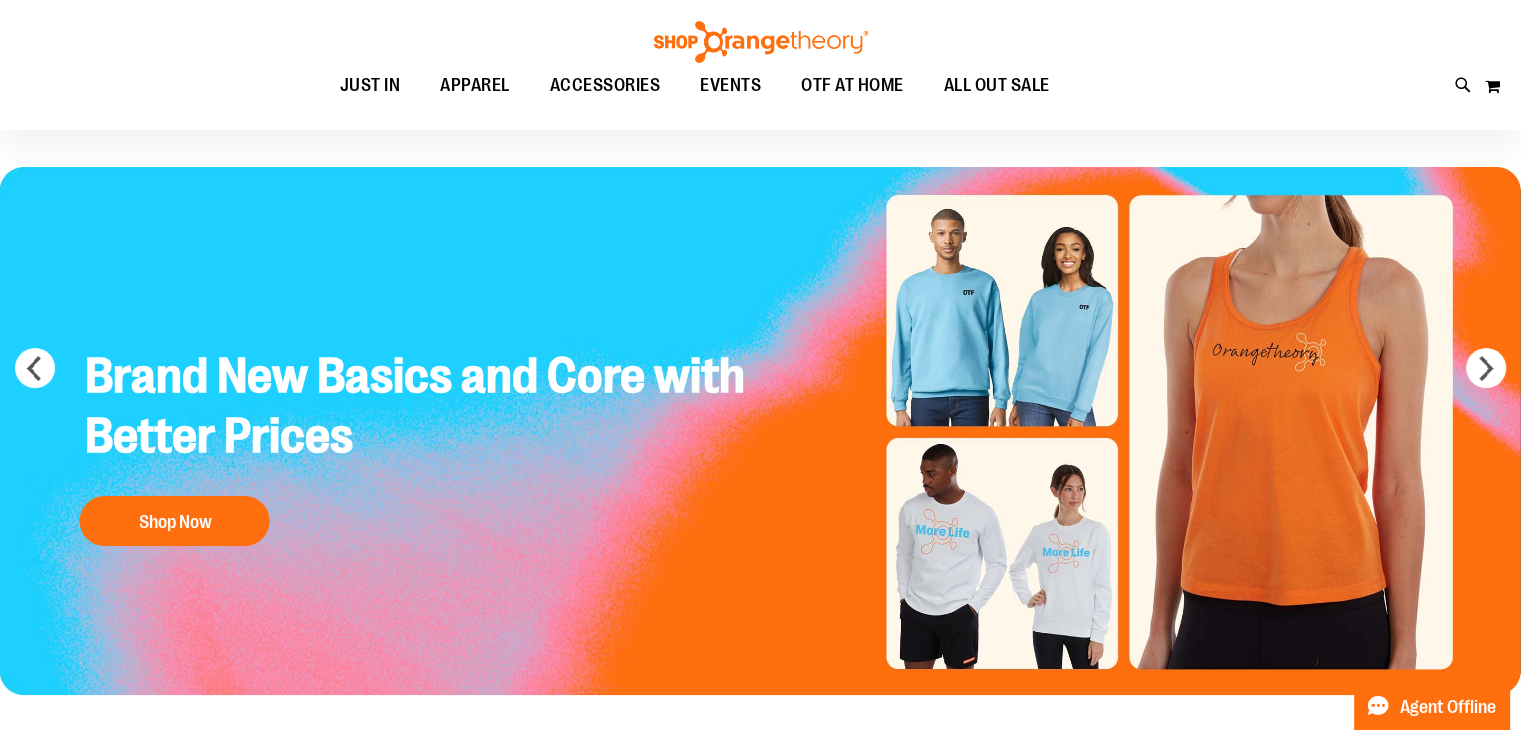 scroll, scrollTop: 55, scrollLeft: 0, axis: vertical 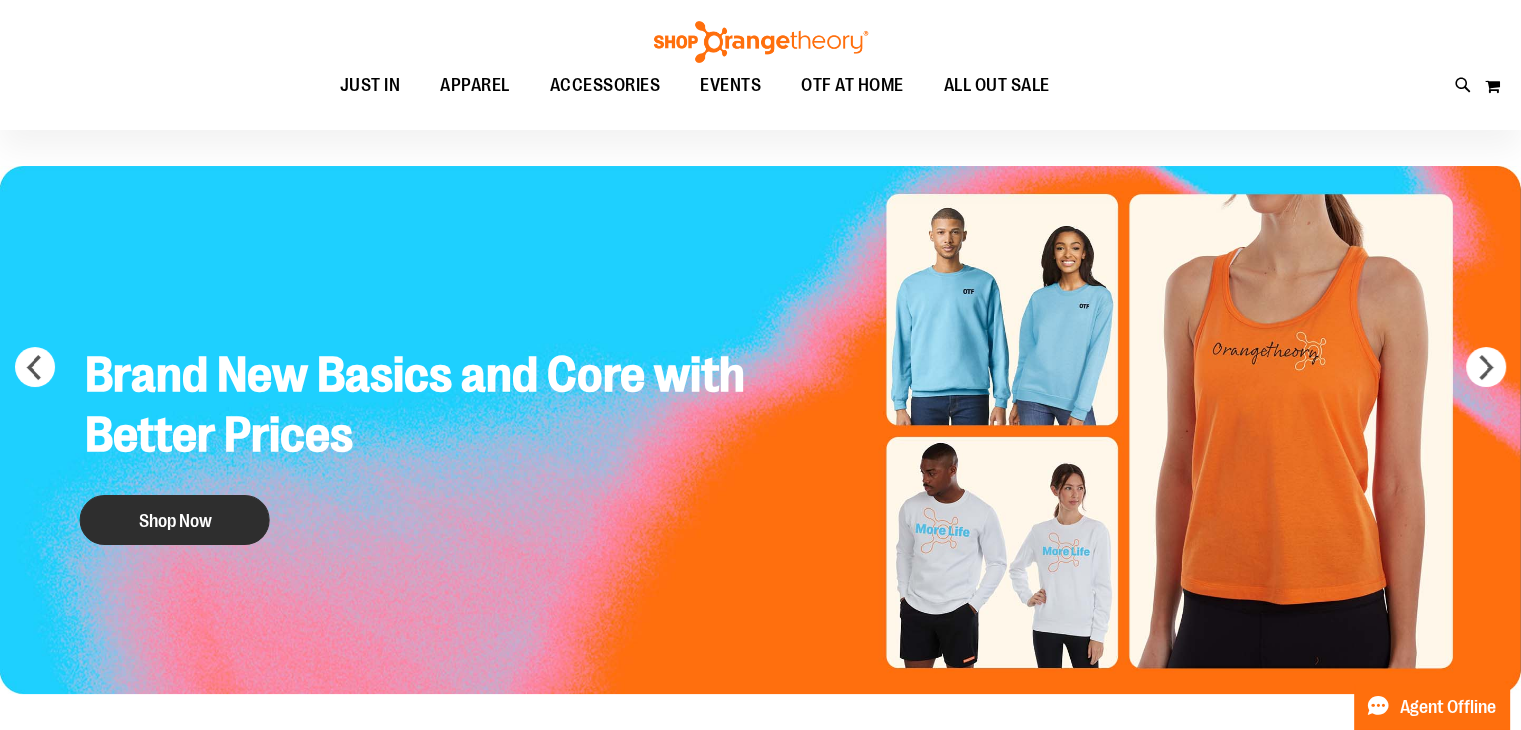 click on "Shop Now" at bounding box center [175, 520] 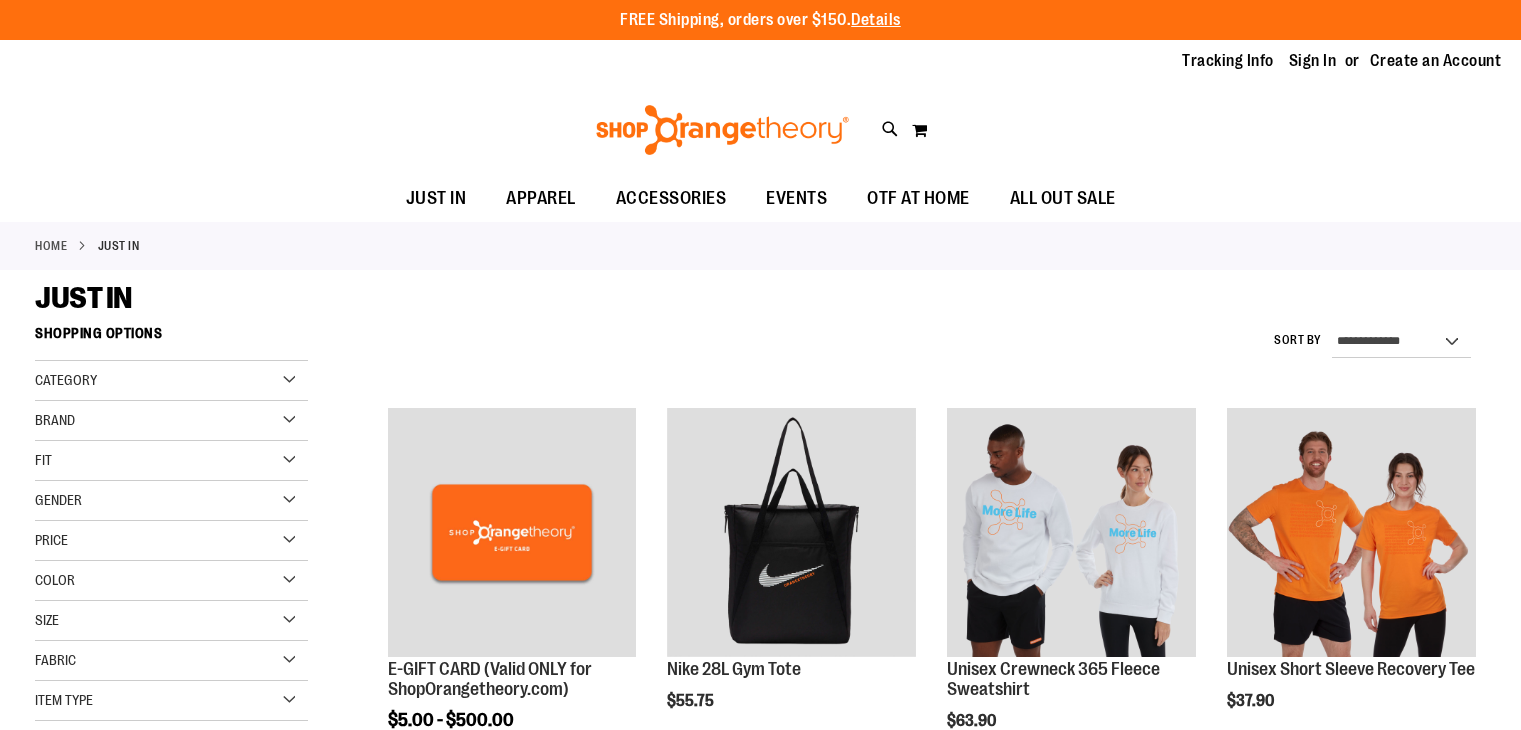 scroll, scrollTop: 0, scrollLeft: 0, axis: both 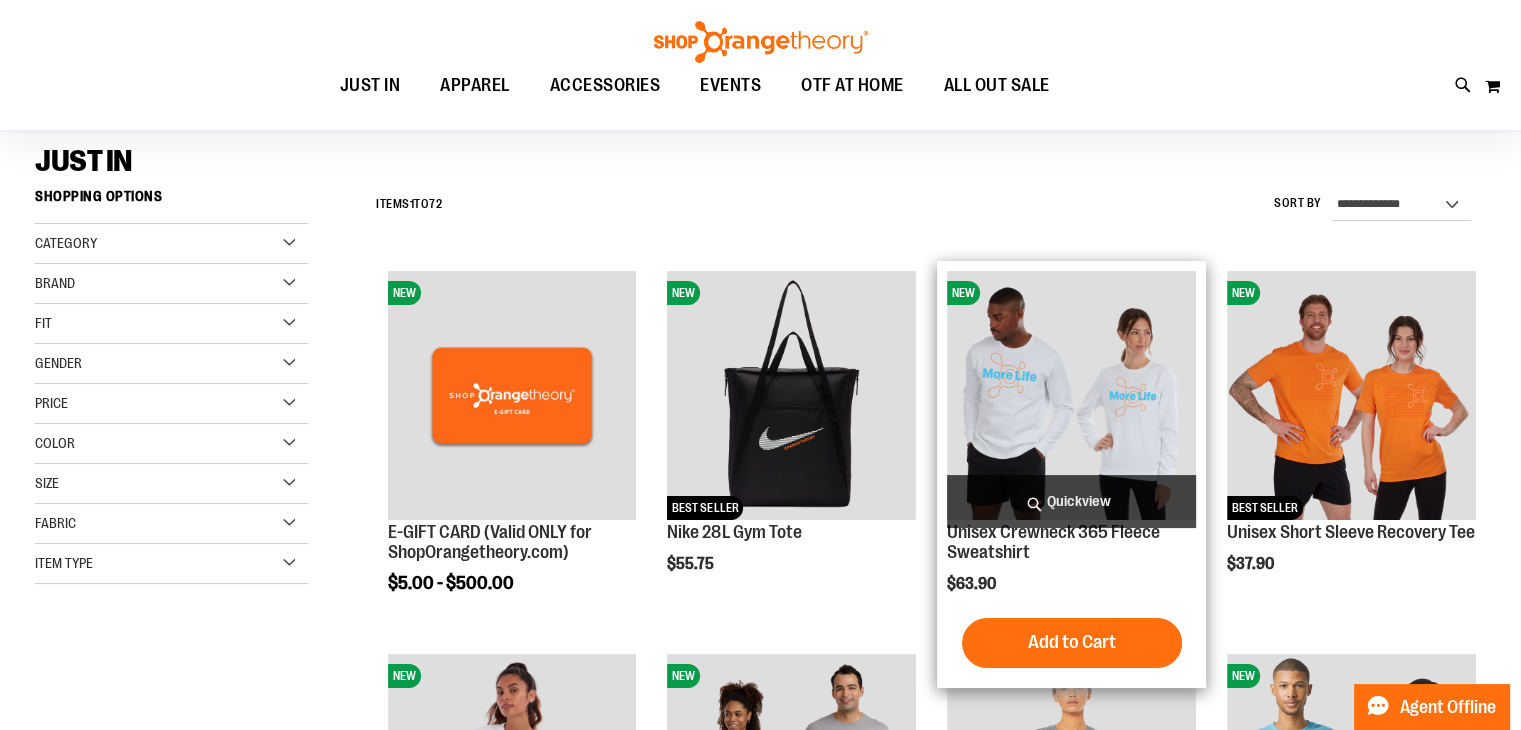 click at bounding box center (1071, 395) 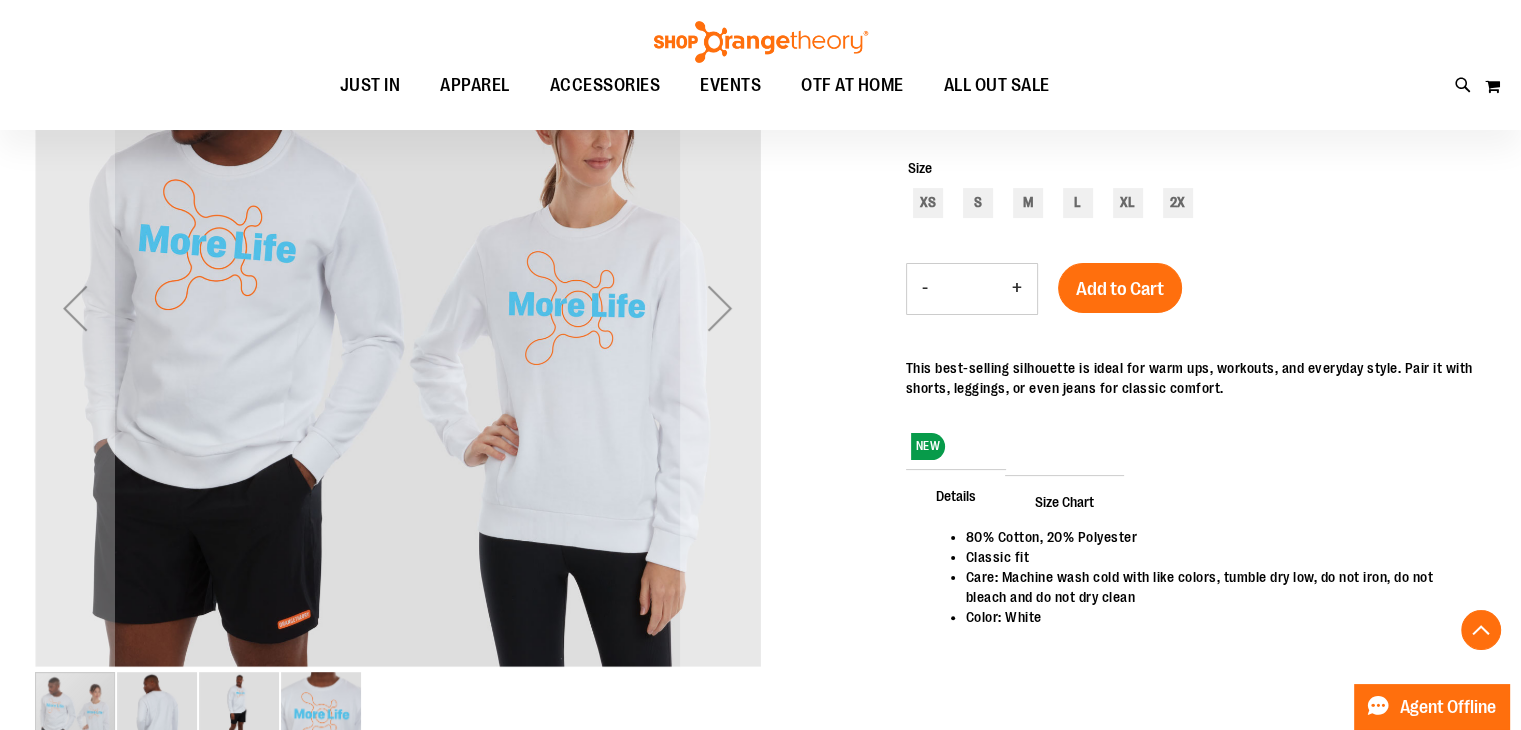 scroll, scrollTop: 347, scrollLeft: 0, axis: vertical 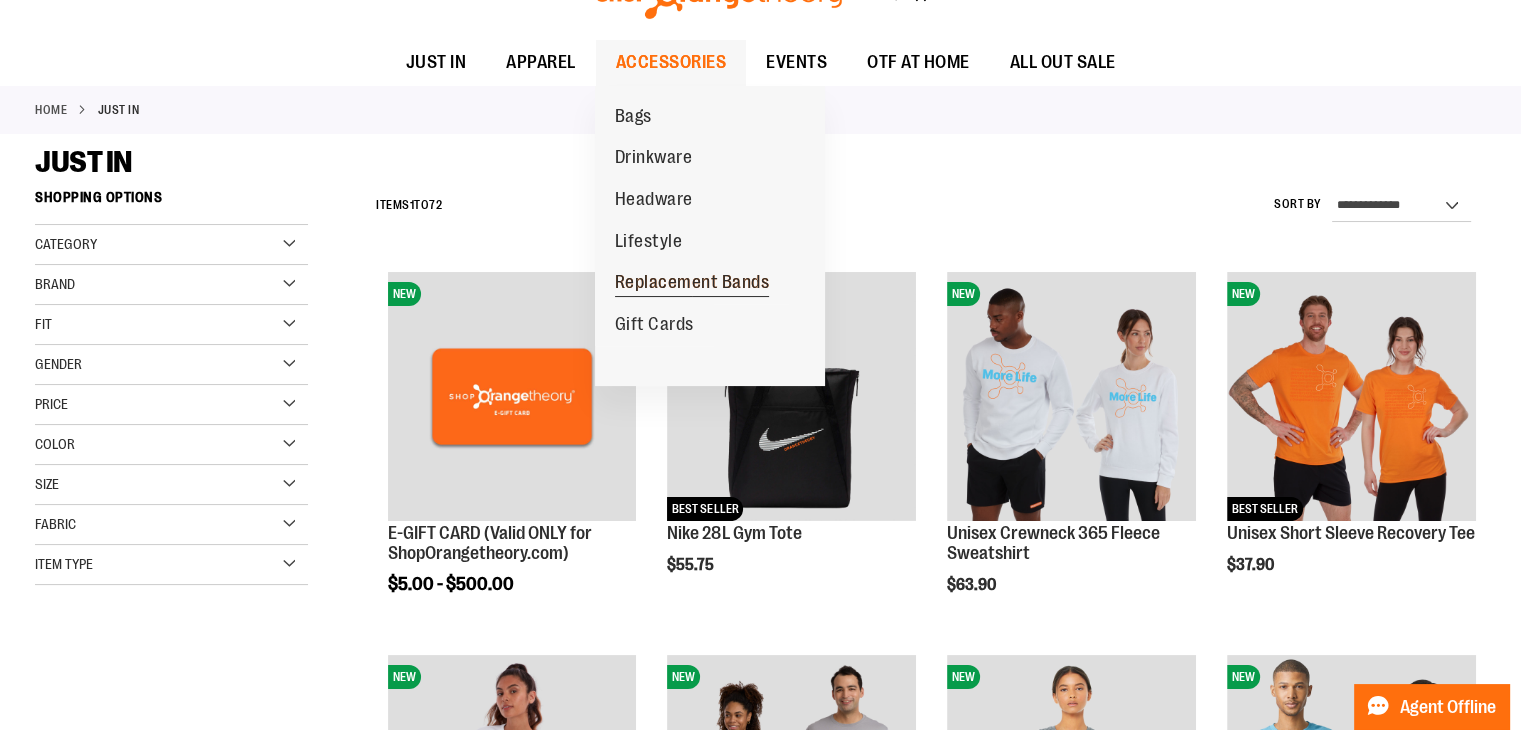 click on "Replacement Bands" at bounding box center [692, 284] 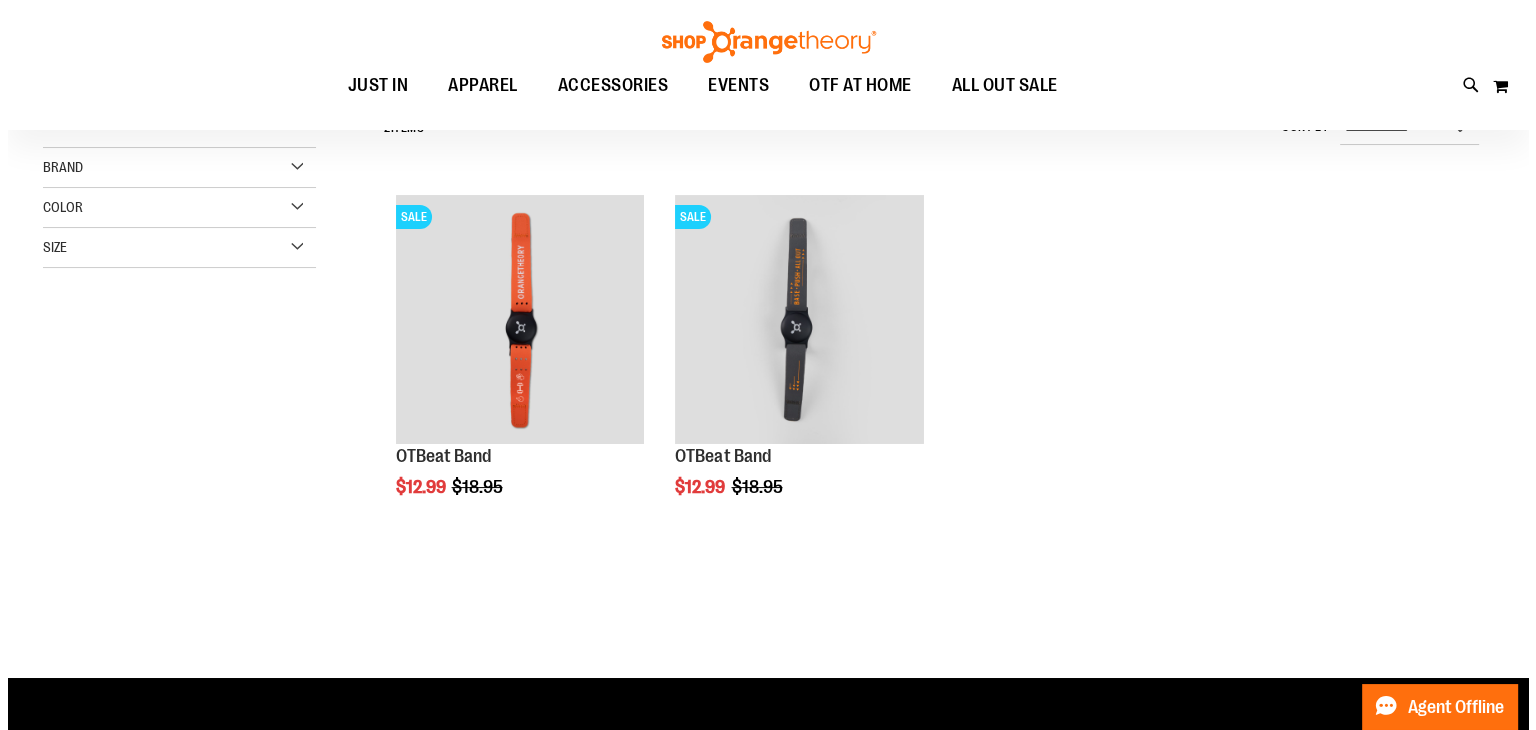 scroll, scrollTop: 221, scrollLeft: 0, axis: vertical 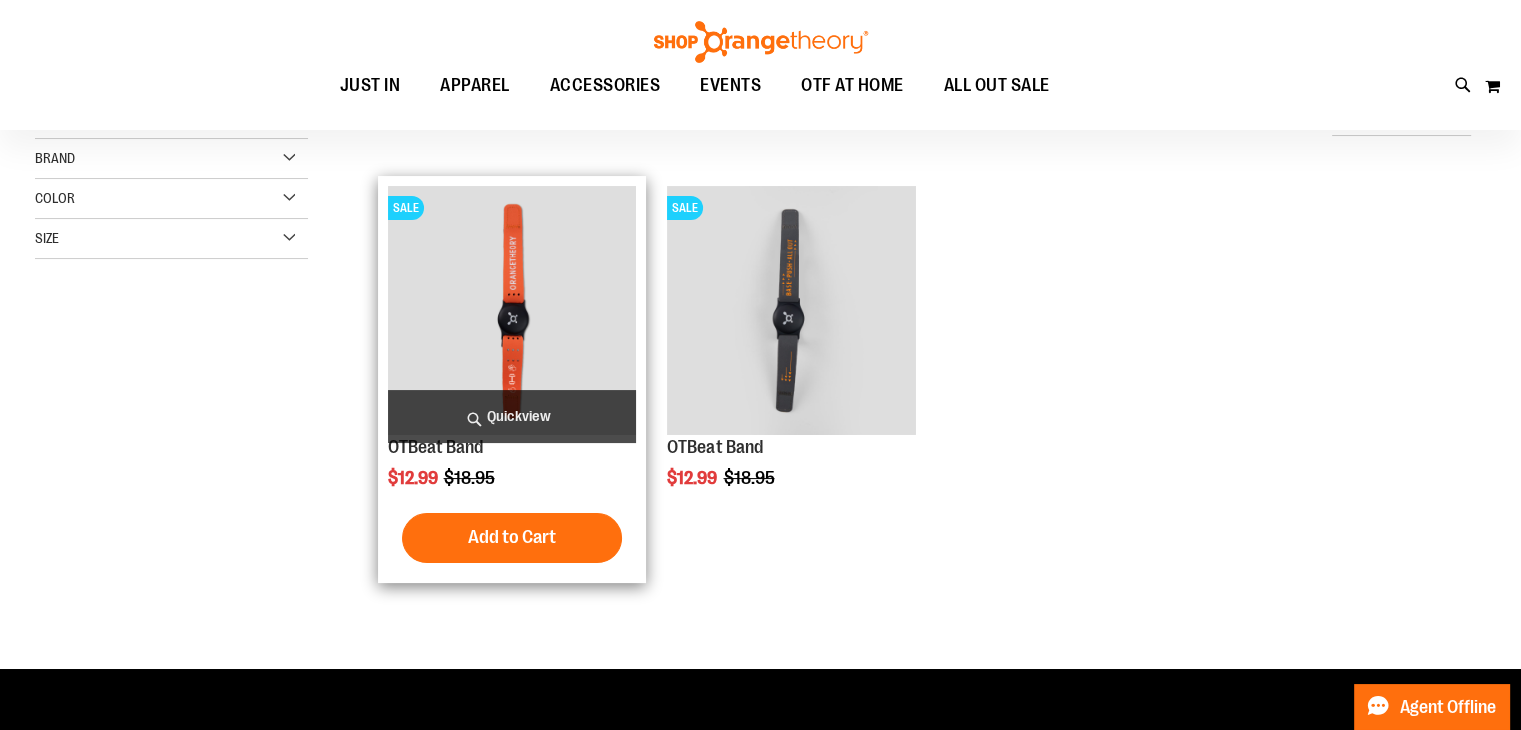 click on "Quickview" at bounding box center (512, 416) 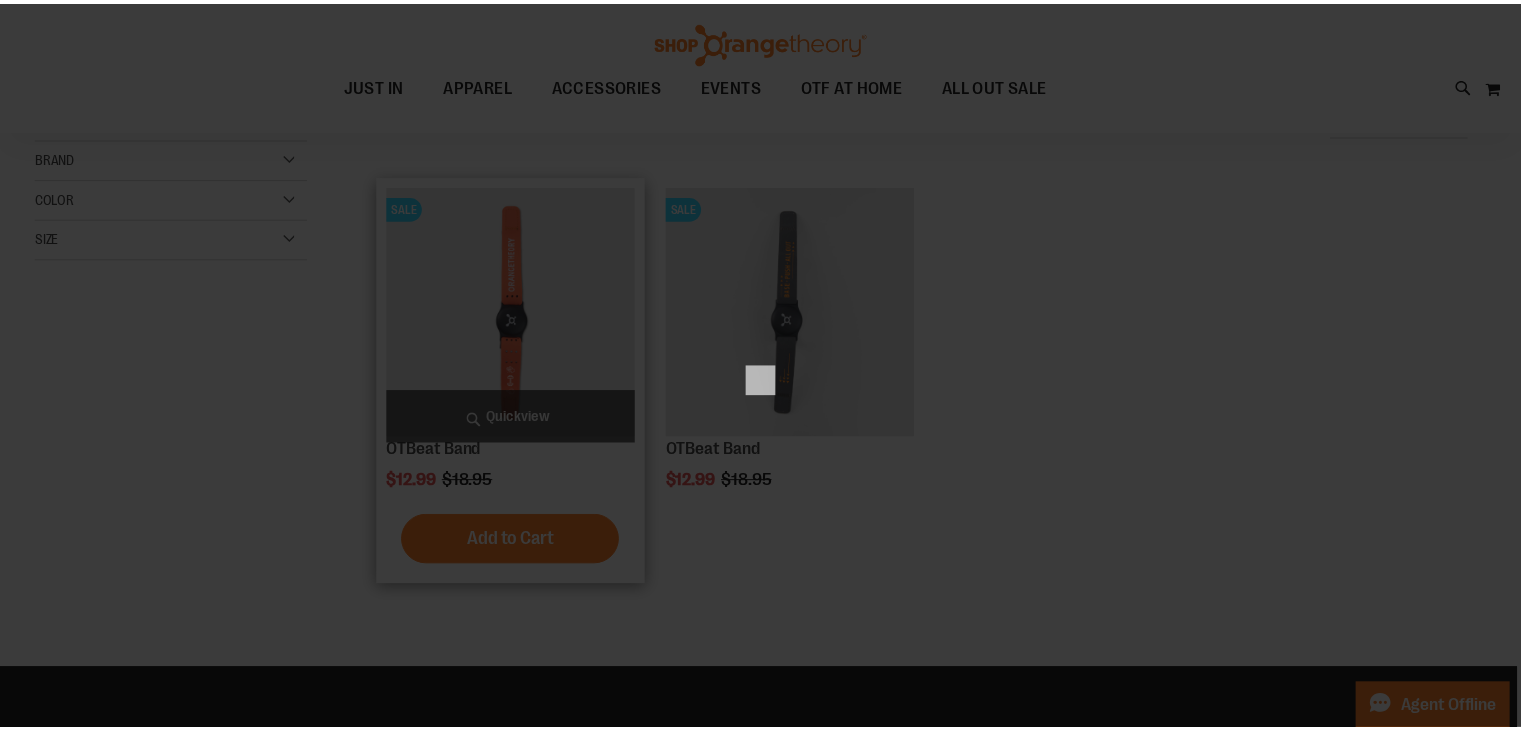 scroll, scrollTop: 0, scrollLeft: 0, axis: both 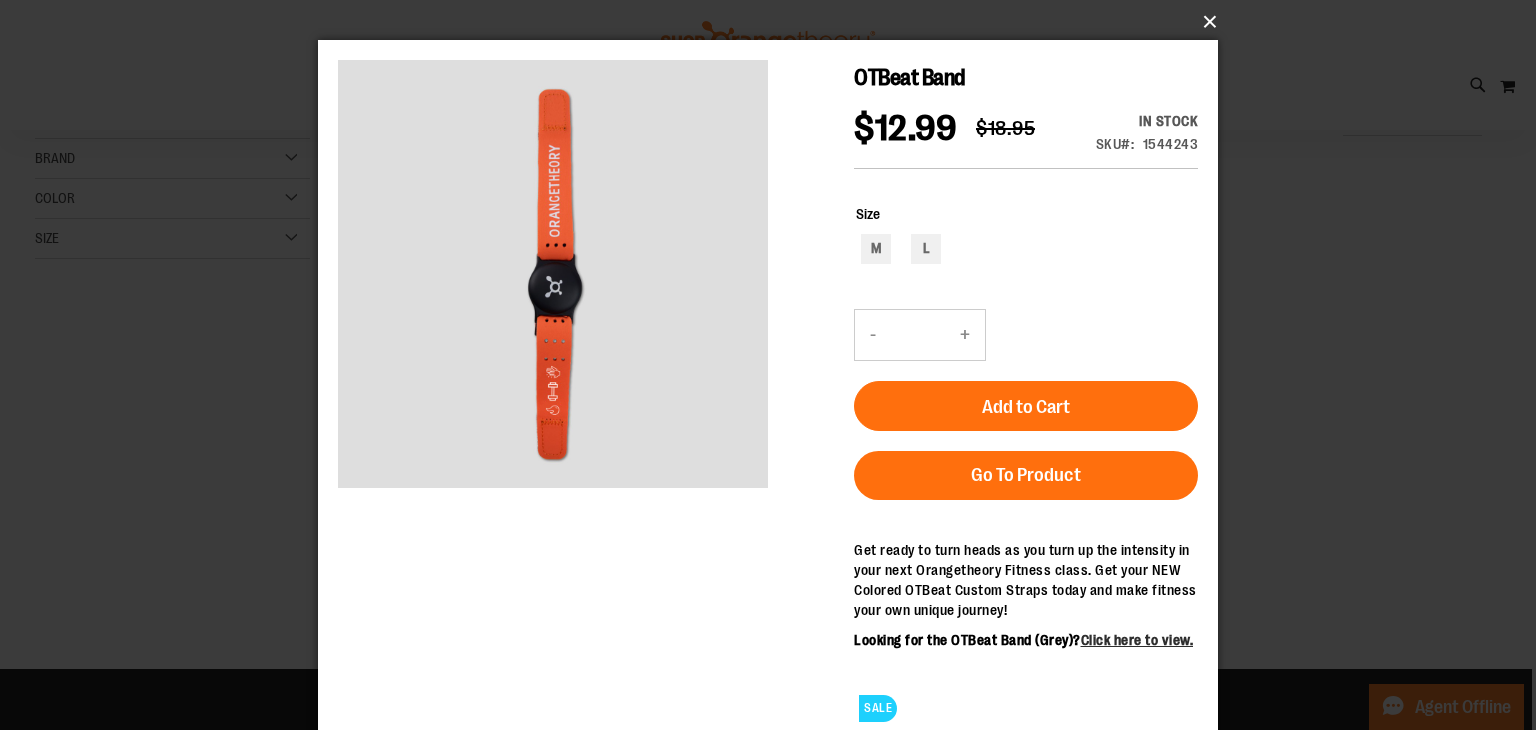 click on "×" at bounding box center (774, 22) 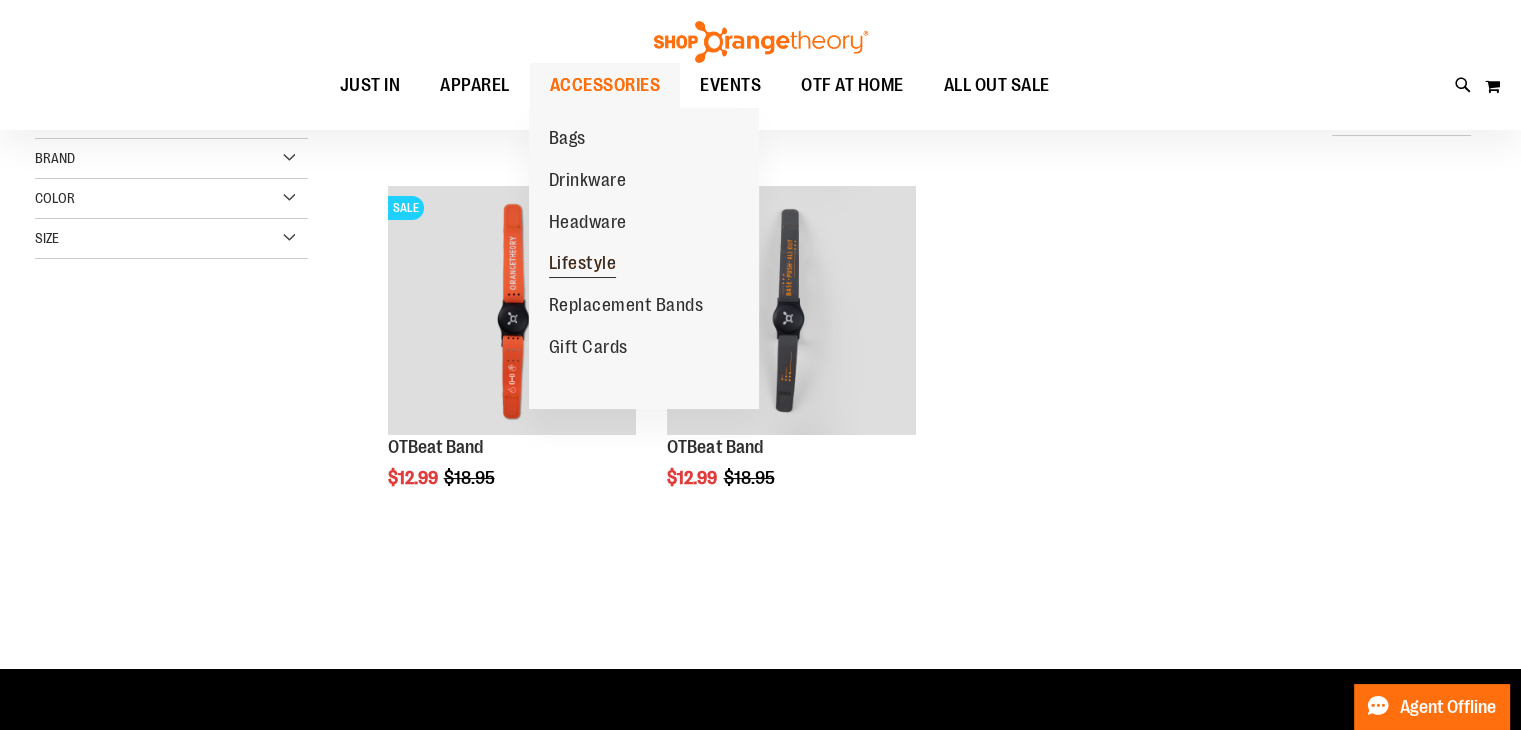 click on "Lifestyle" at bounding box center [583, 265] 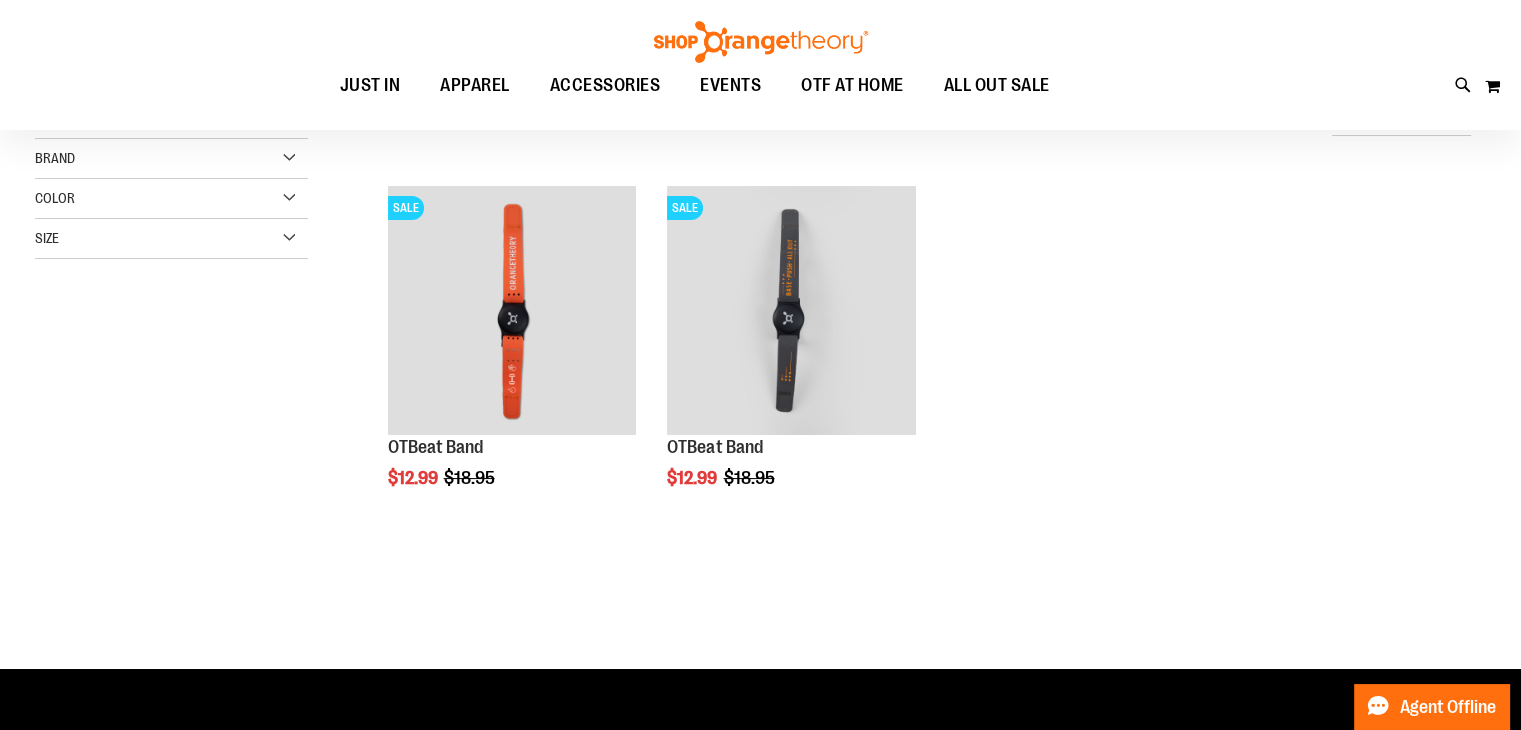 click on "SALE
OTBeat Band
$12.99
Regular Price
$18.95
Quickview
Add to Cart In stock" at bounding box center (926, 357) 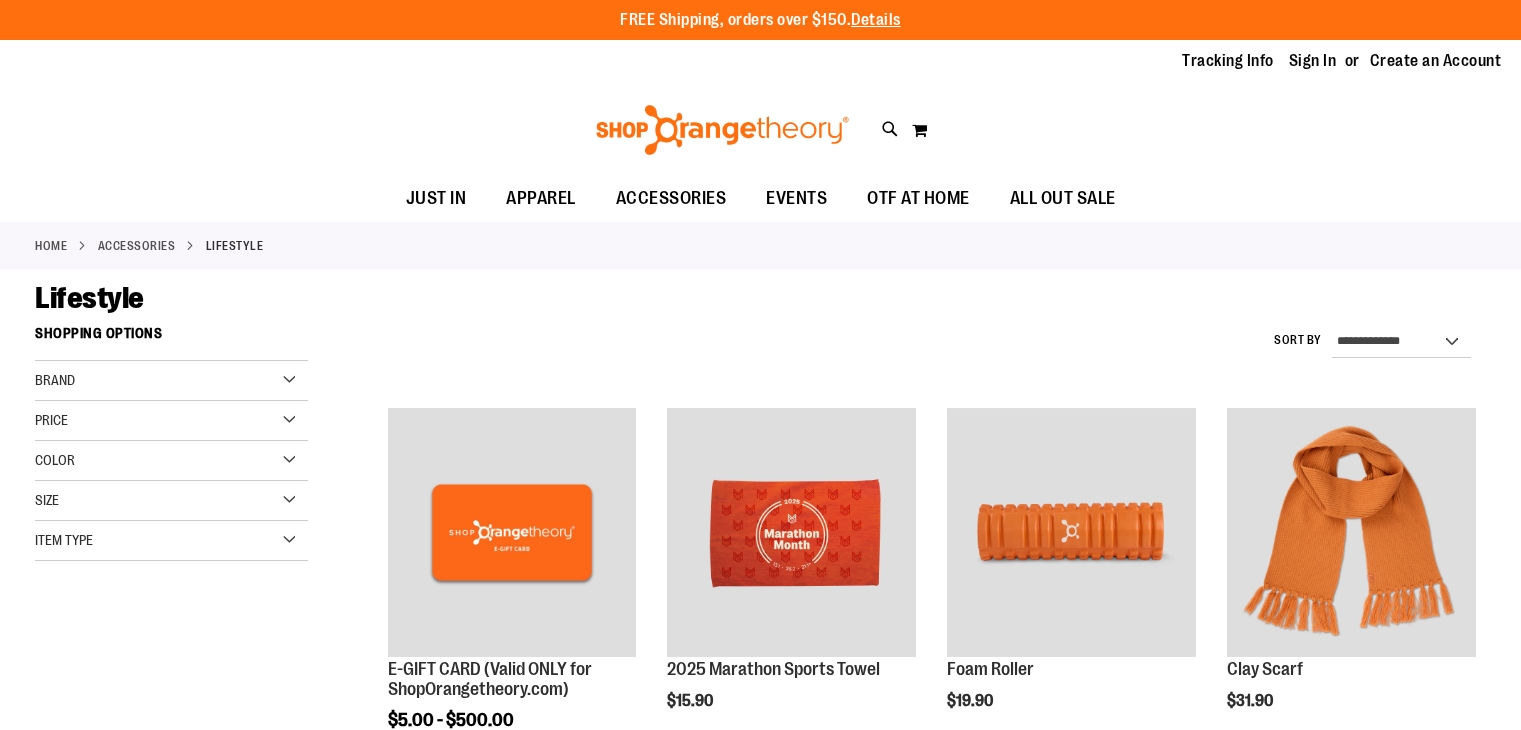 scroll, scrollTop: 0, scrollLeft: 0, axis: both 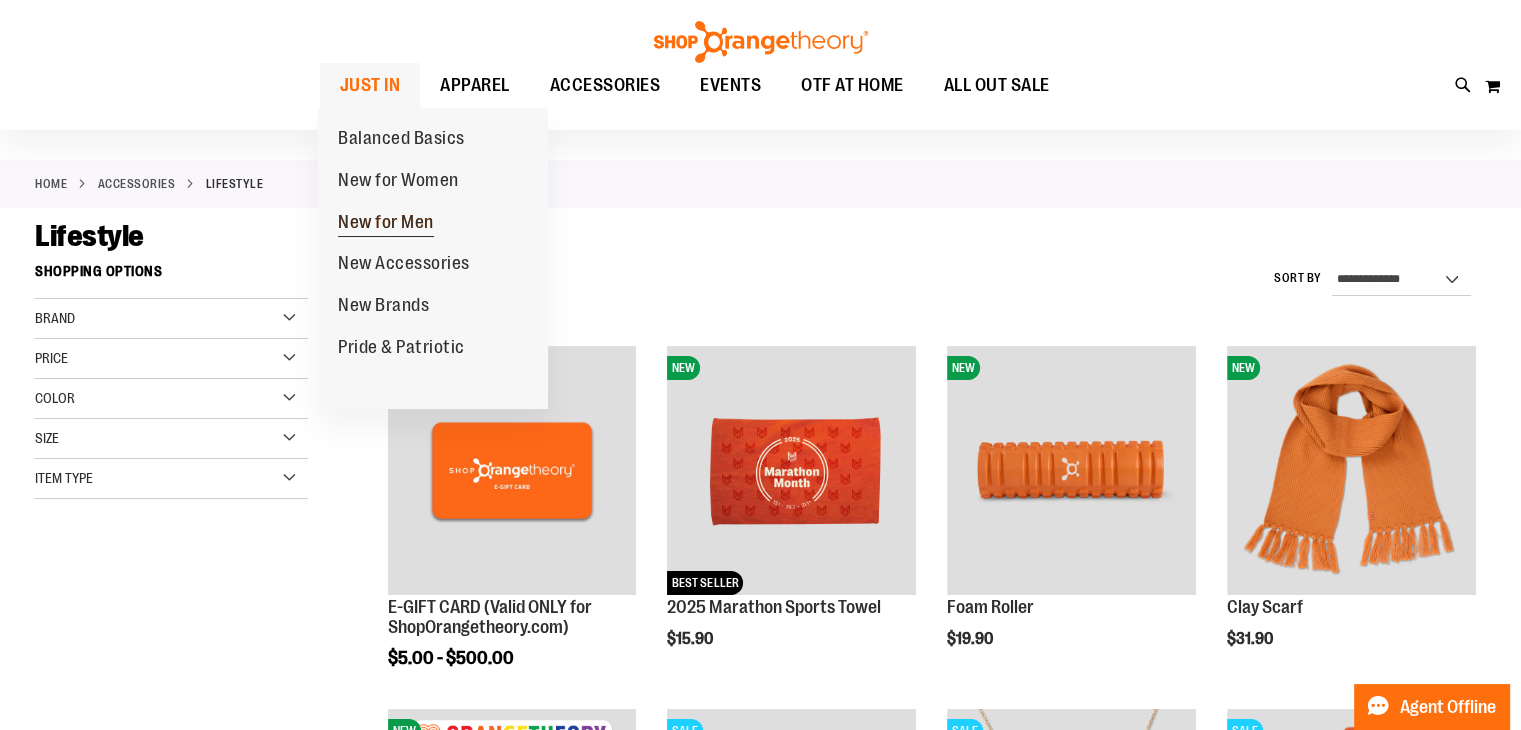 click on "New for Men" at bounding box center (386, 224) 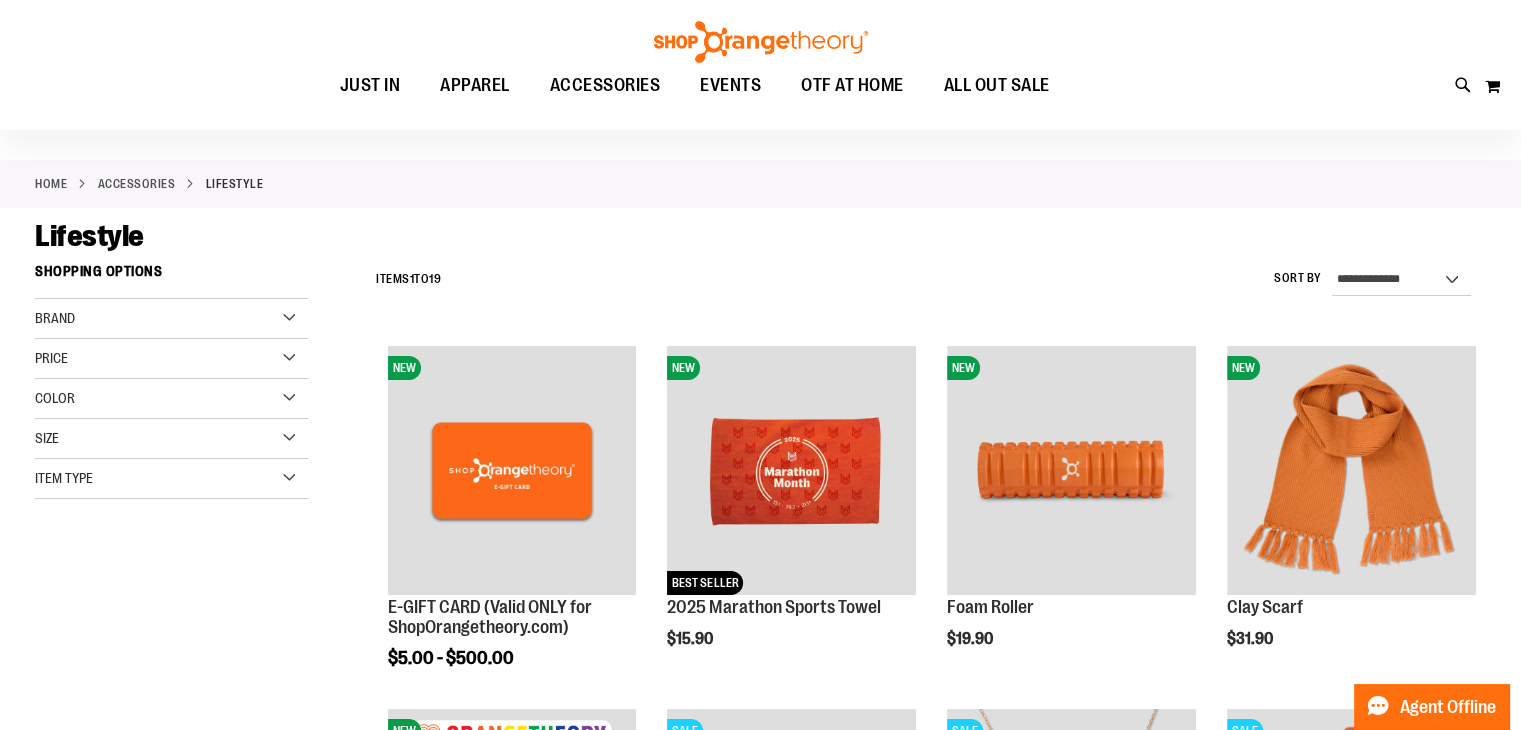 click on "Lifestyle" at bounding box center [760, 236] 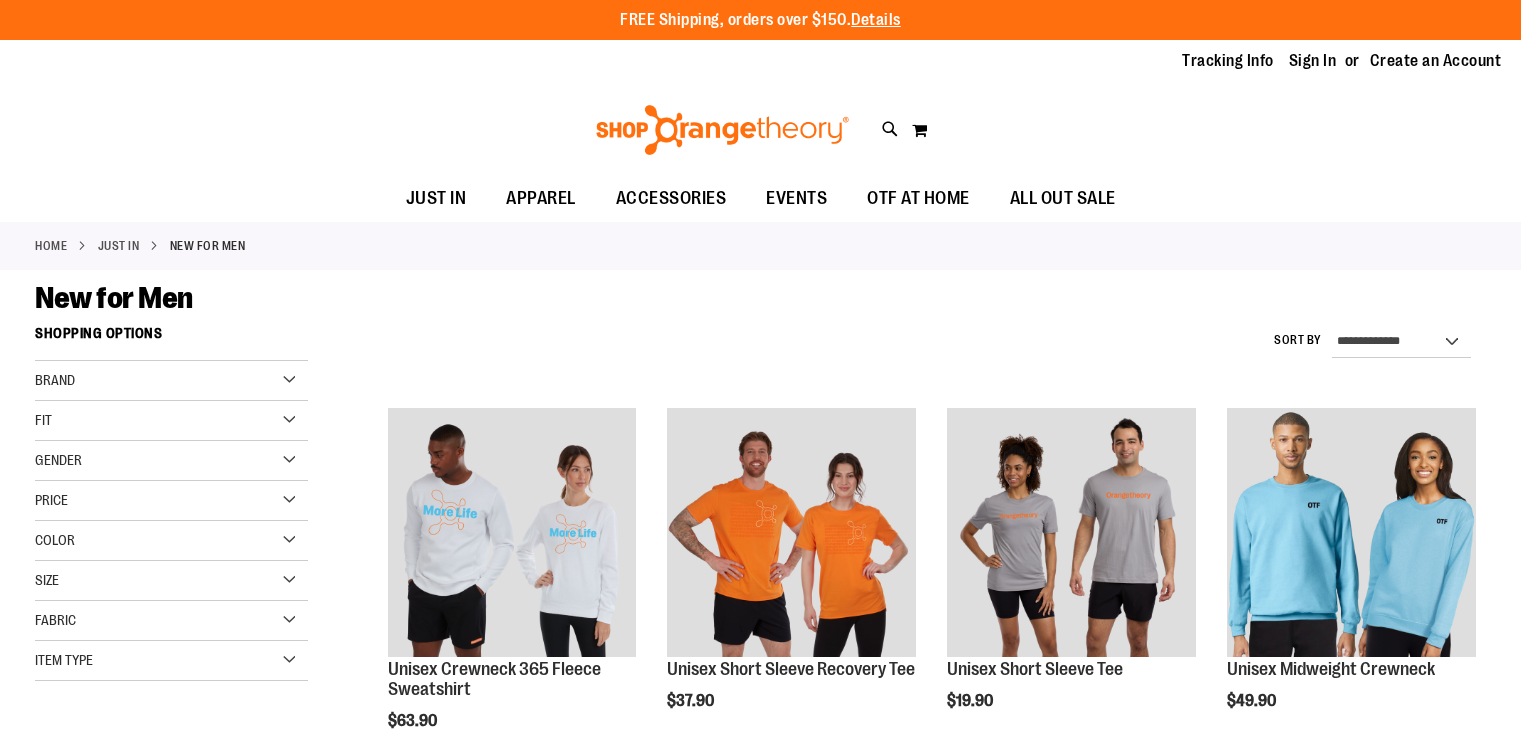 scroll, scrollTop: 0, scrollLeft: 0, axis: both 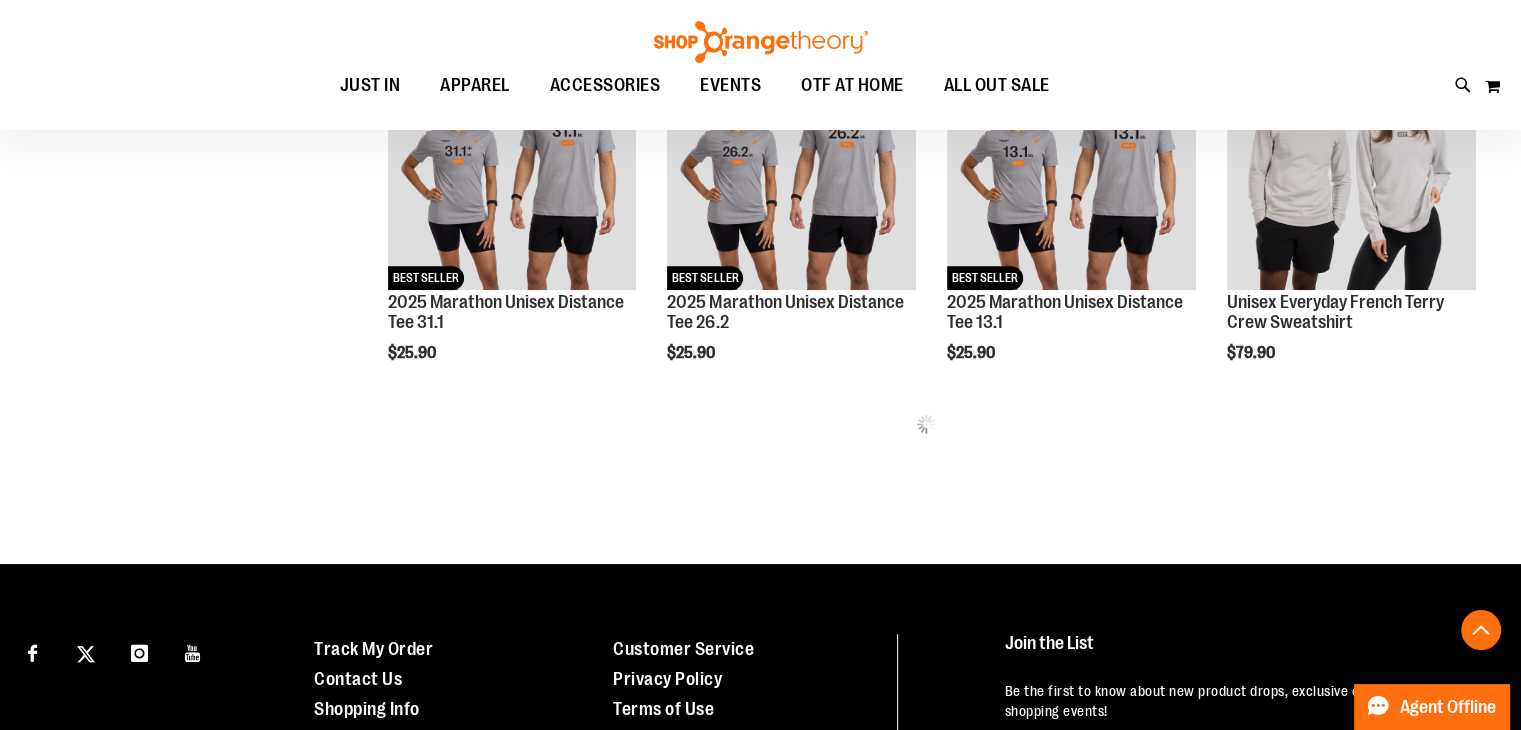 click on "**********" at bounding box center (926, -167) 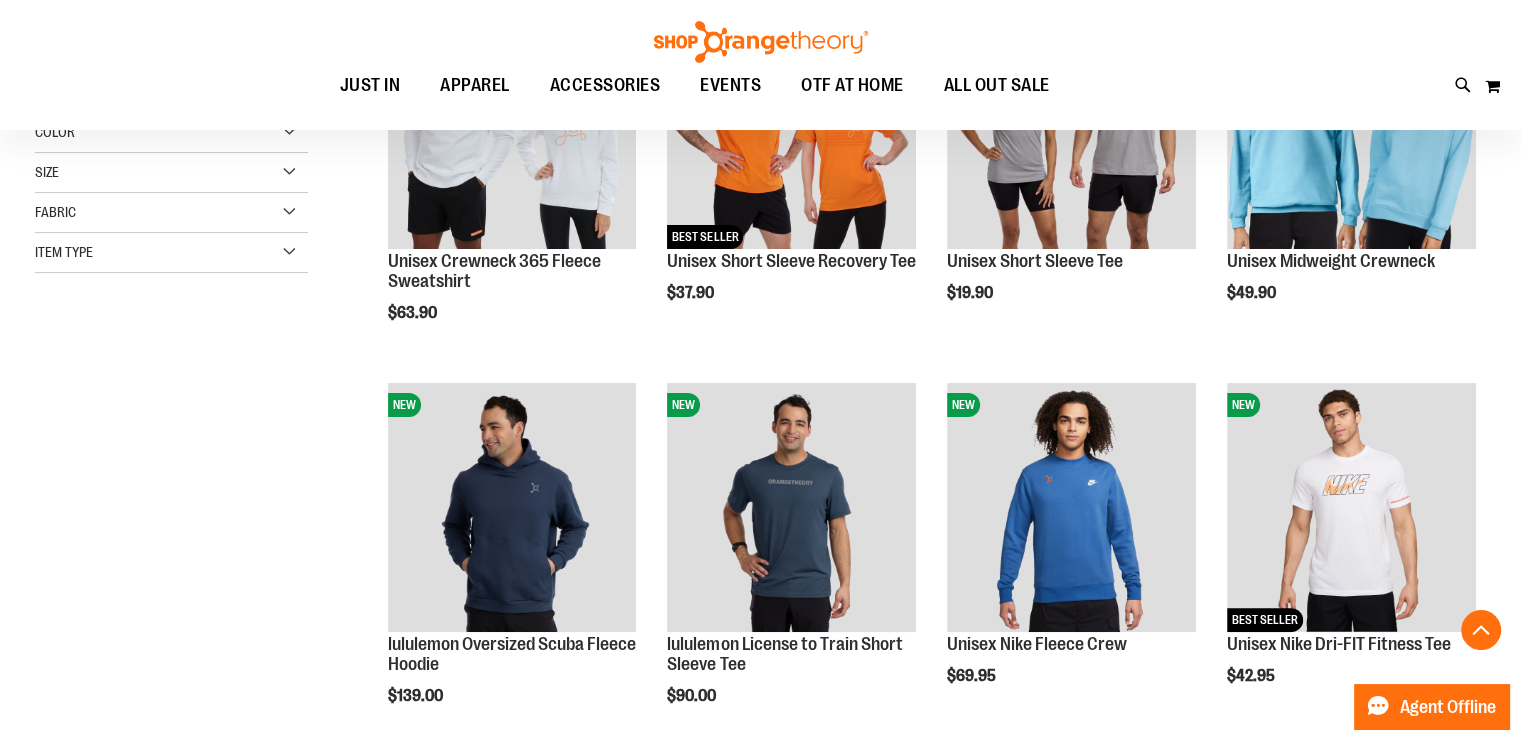 scroll, scrollTop: 410, scrollLeft: 0, axis: vertical 